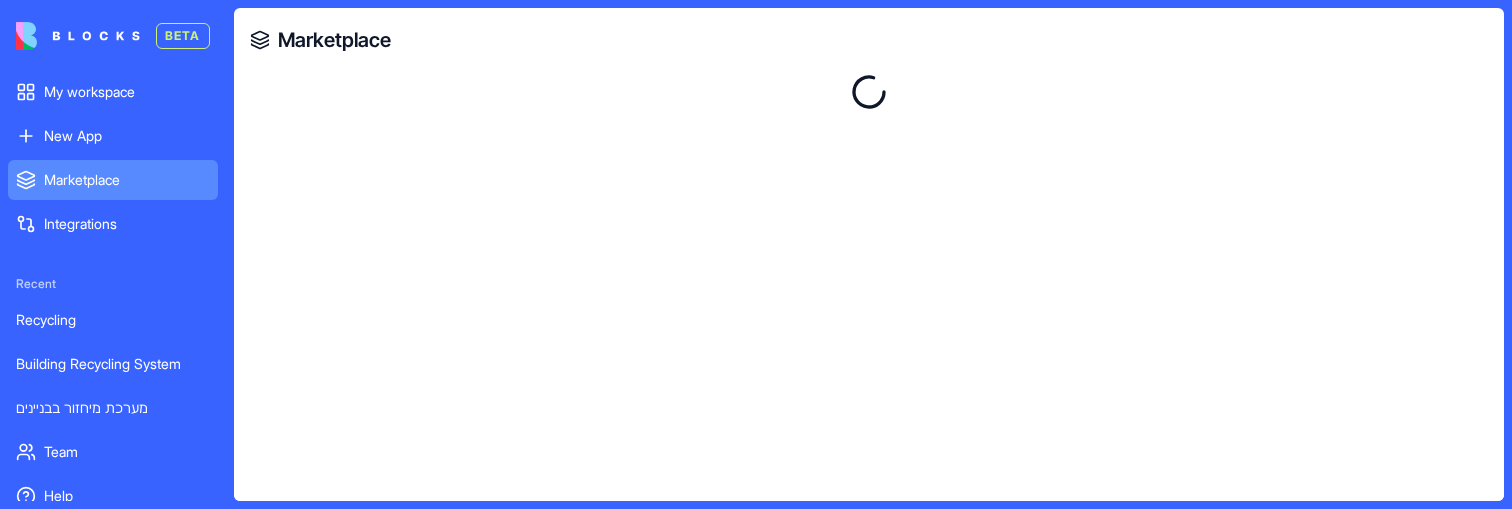 scroll, scrollTop: 0, scrollLeft: 0, axis: both 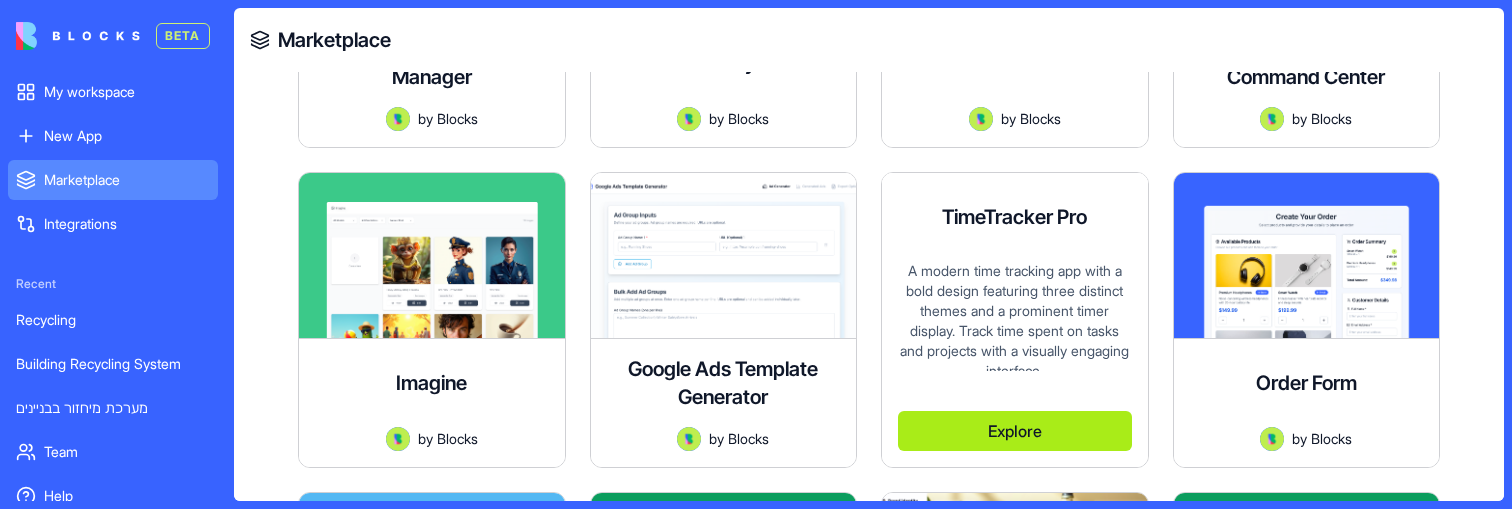 click on "Explore" at bounding box center [1015, 431] 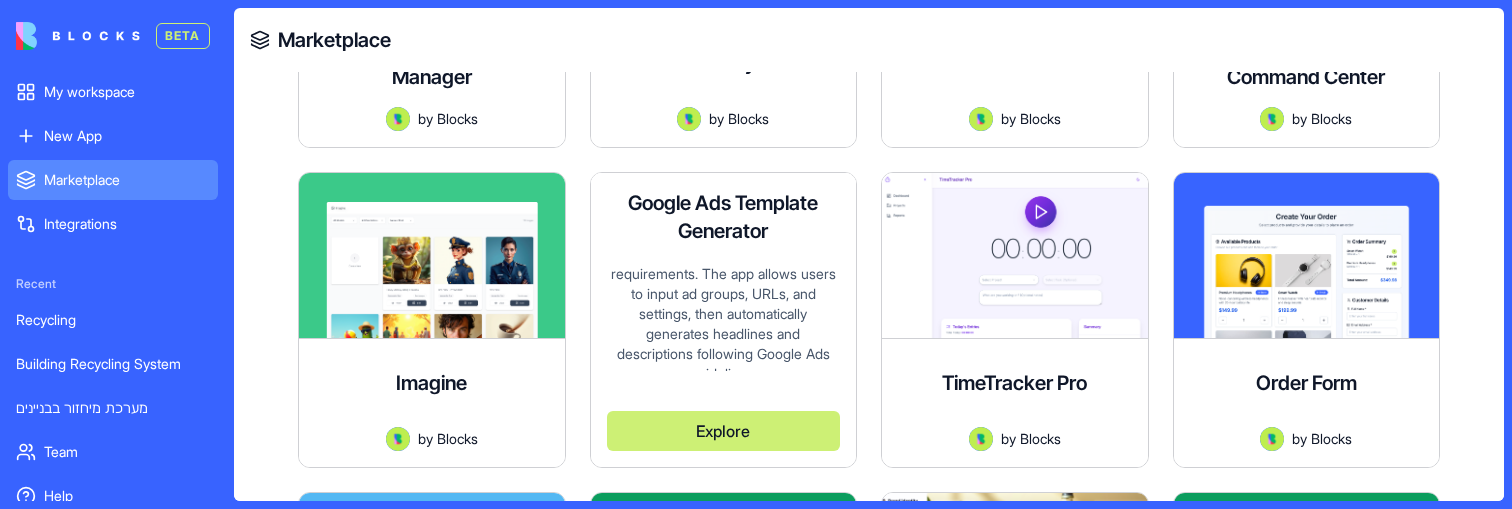 scroll, scrollTop: 415, scrollLeft: 0, axis: vertical 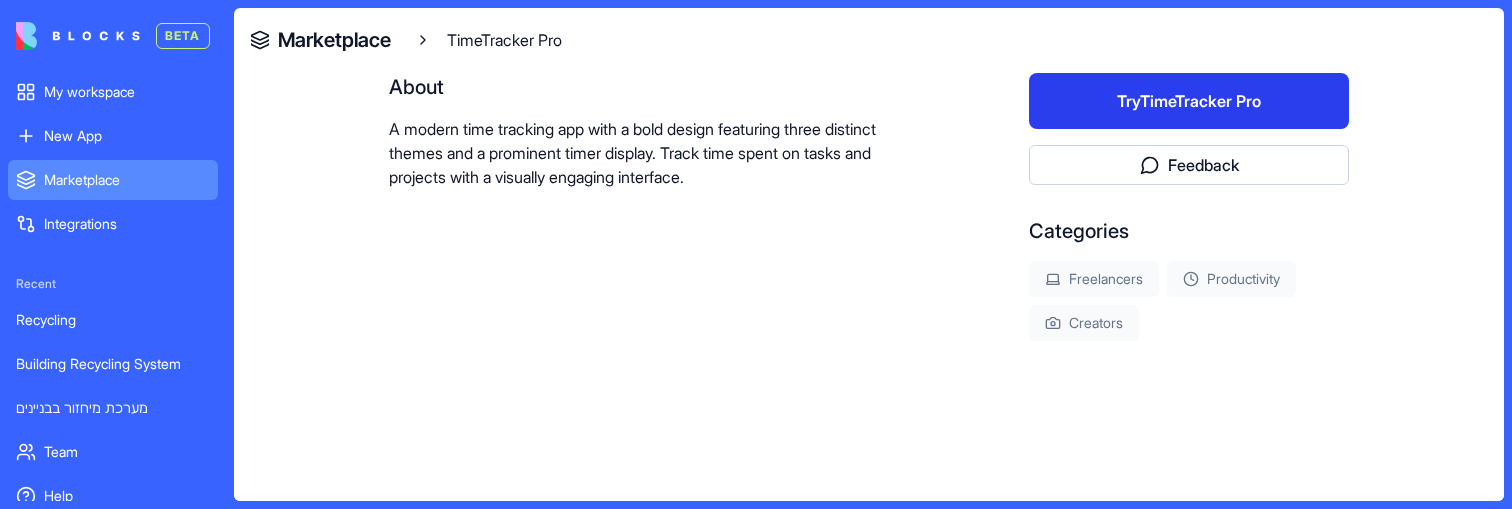 click on "Try  TimeTracker Pro" at bounding box center [1189, 101] 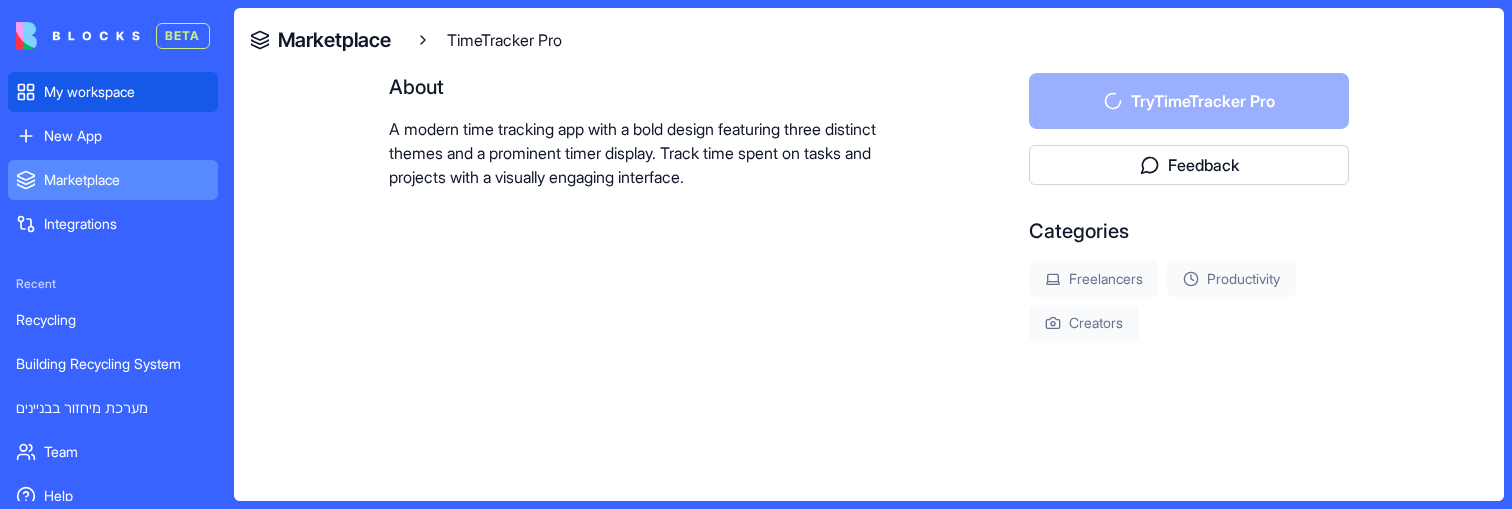 click on "My workspace" at bounding box center [127, 92] 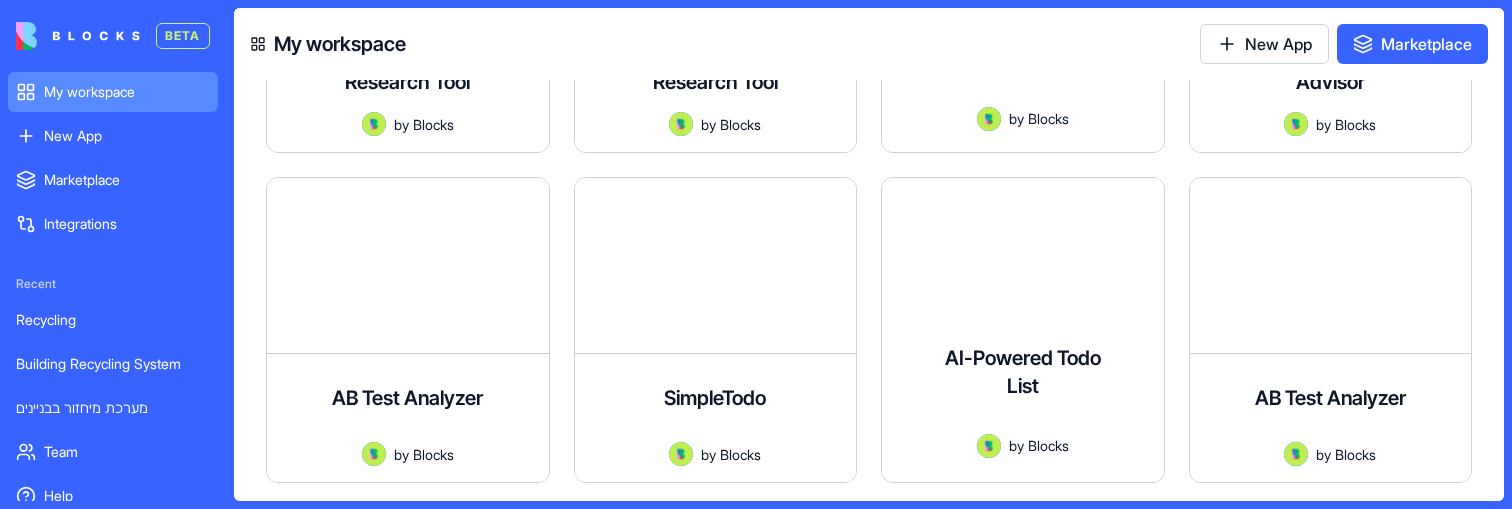 scroll, scrollTop: 4563, scrollLeft: 0, axis: vertical 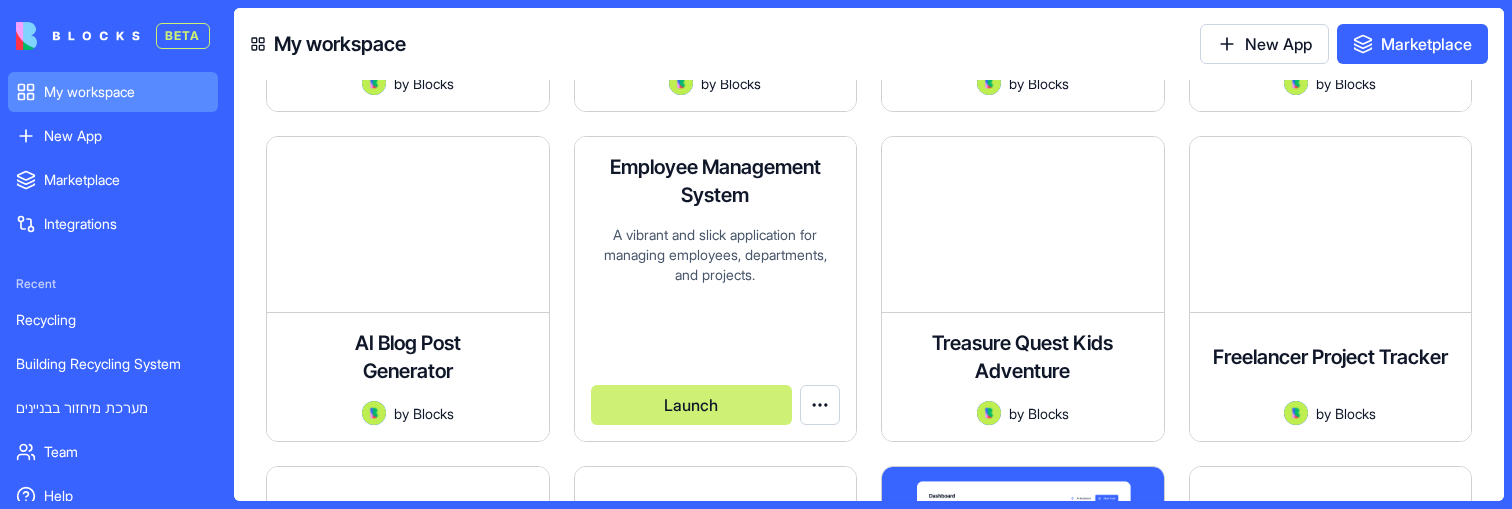click on "Employee Management System A vibrant and slick application for managing employees, departments, and projects. by Blocks Launch" at bounding box center (716, 289) 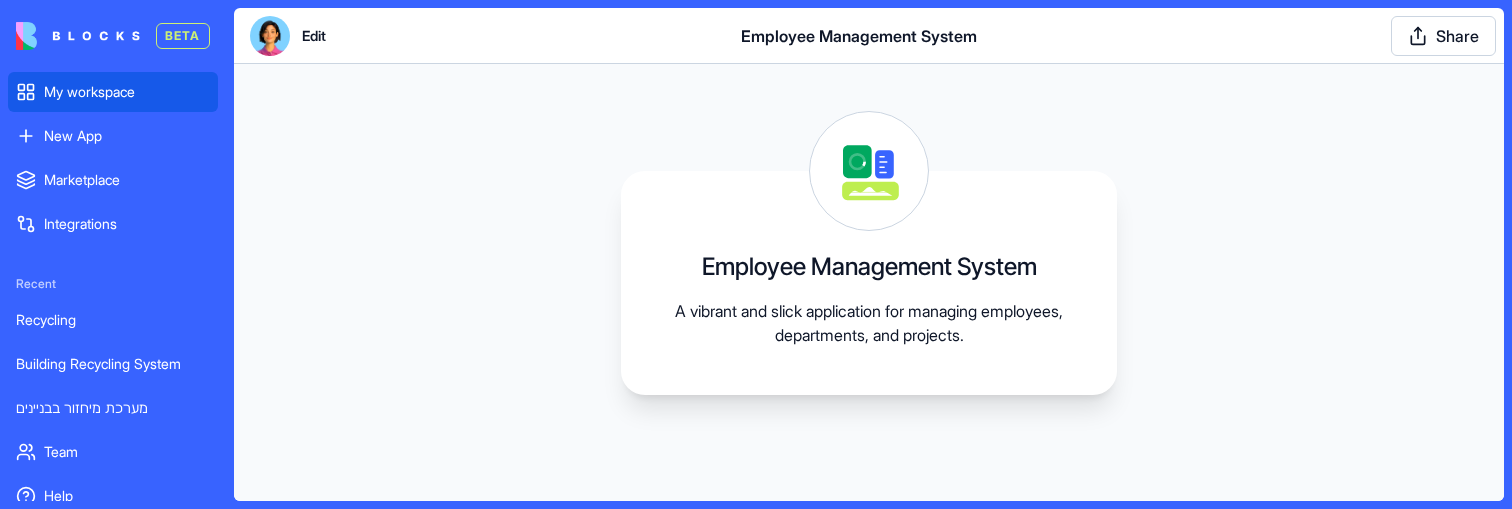 click on "My workspace" at bounding box center [127, 92] 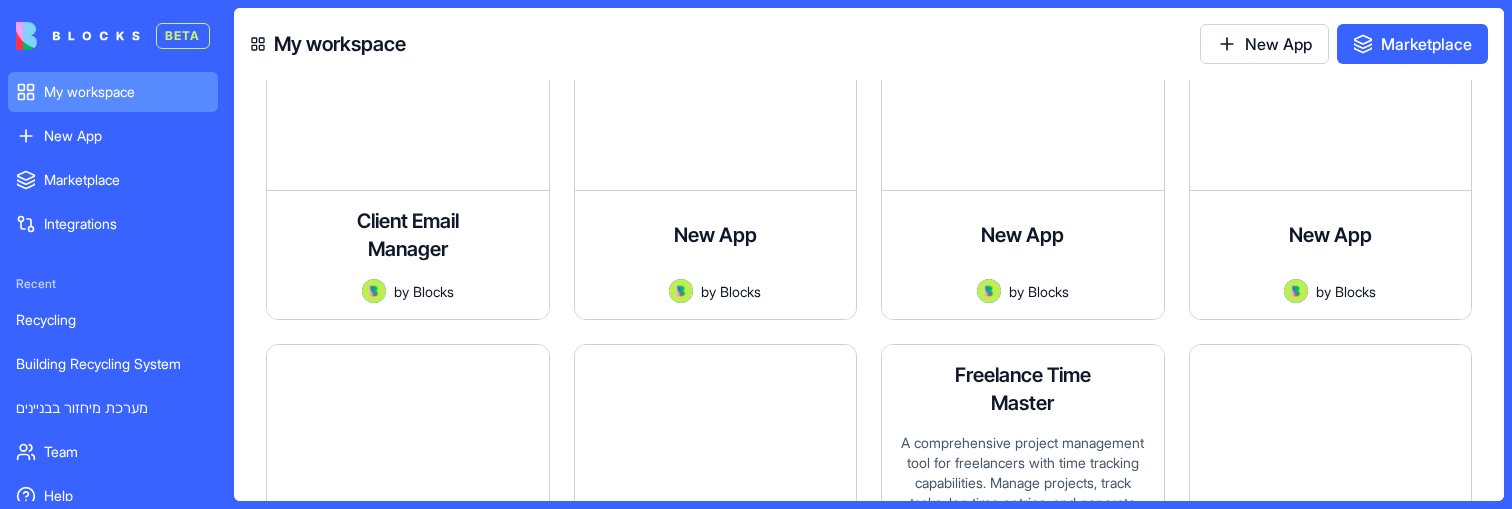 scroll, scrollTop: 35991, scrollLeft: 0, axis: vertical 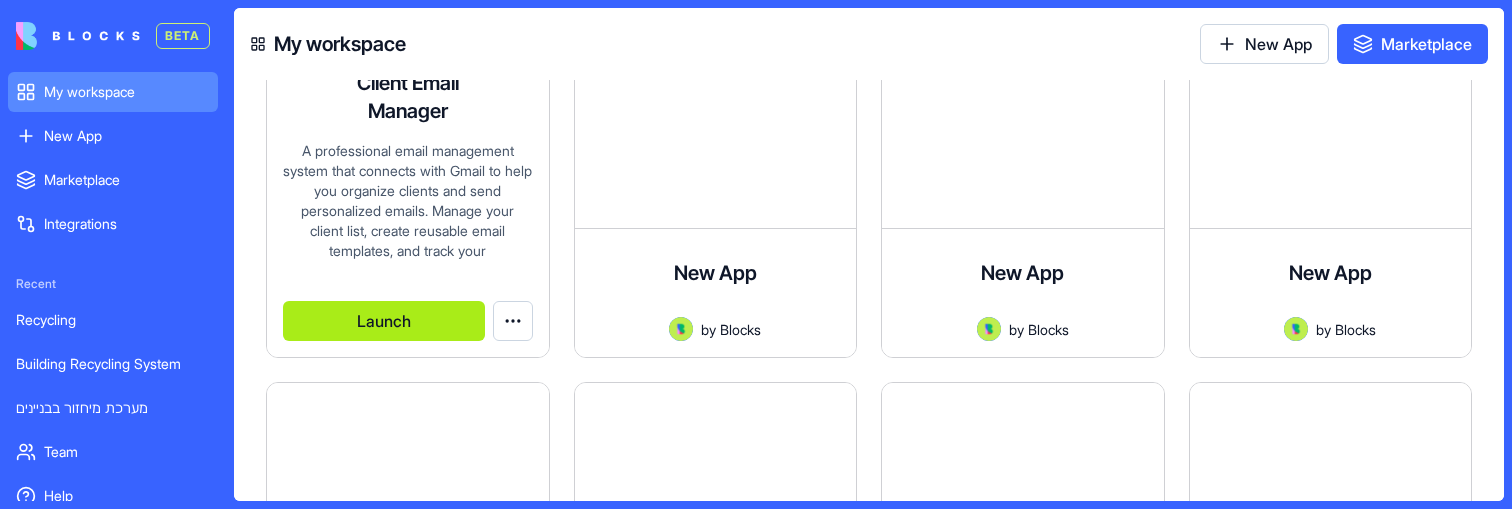 click on "Launch" at bounding box center [384, 321] 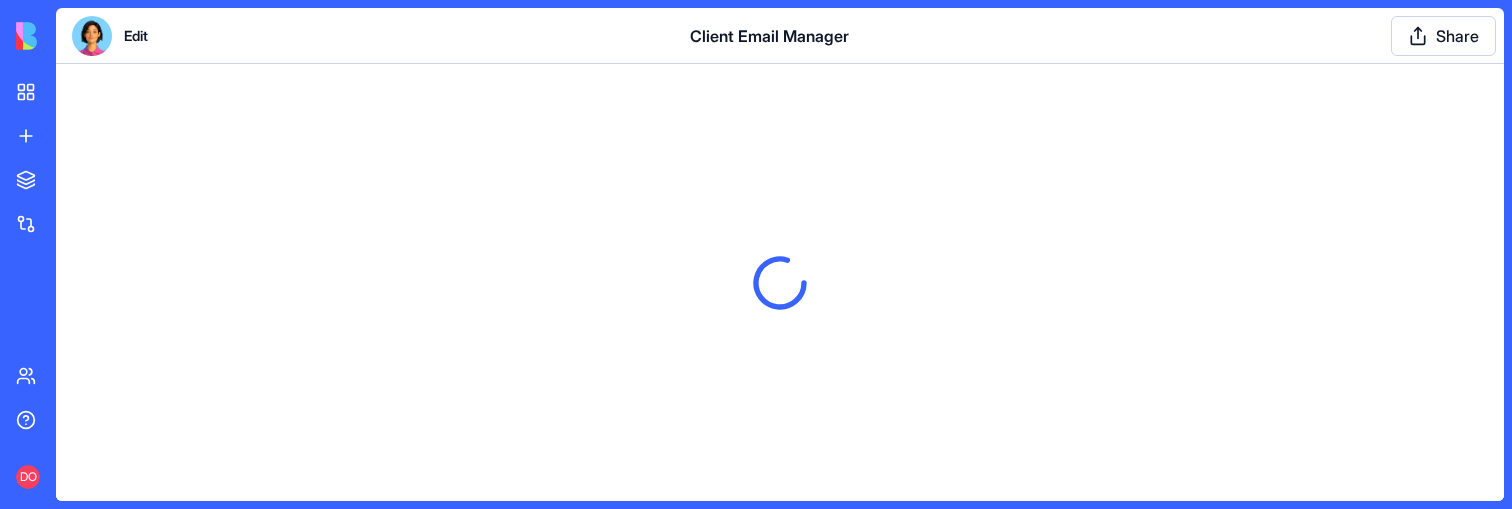 scroll, scrollTop: 0, scrollLeft: 0, axis: both 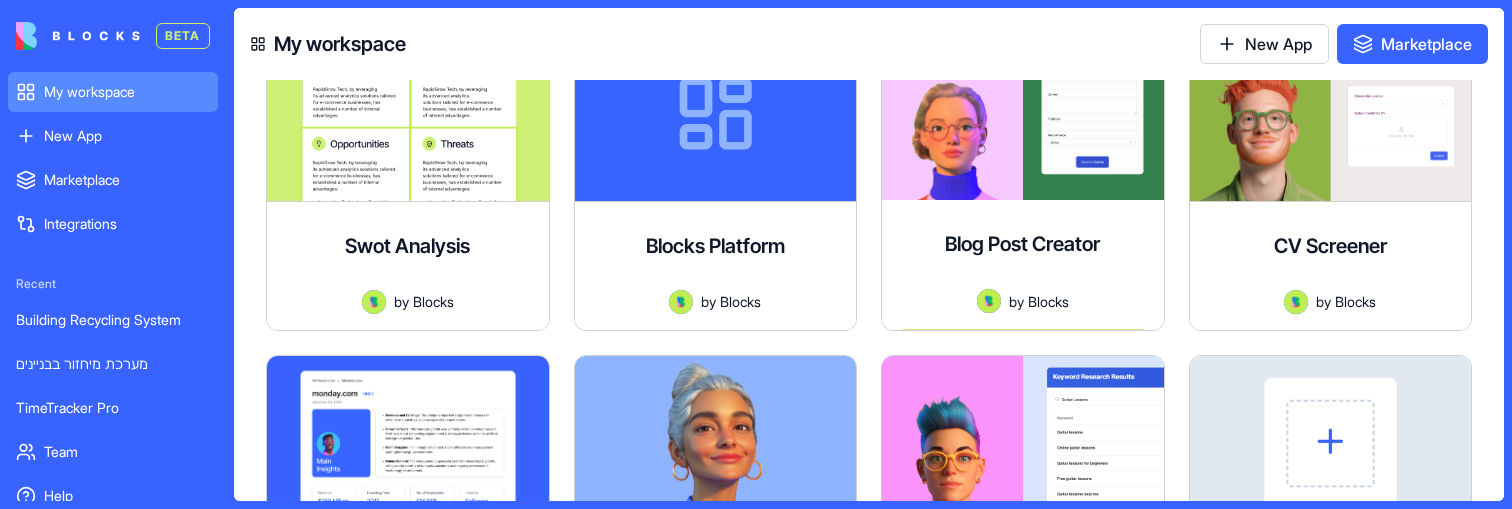 click on "Swot Analysis Uncover strengths, weaknesses, opportunities, and threats with AI-powered SWOT analysis for better decisions by Blocks Launch Blocks Platform by Blocks Launch Blog Post Creator Create engaging blog content with AI-powered writing assistance. by Blocks Launch CV Screener Screen resumes effortlessly with AI to identify the best candidates for your role. by Blocks Launch Company Analysis Research companies effortlessly with AI-driven insights, including key details, industry data, and trends. by Blocks Launch Marketing Case Study Creator Use a single interview transcript to generate a variety of marketing materials, ensuring consistent messaging and brand voice across channels by Blocks Launch Keyword Research by Blocks Launch Gilad1 Start with a blank canvas and make it your own. by Blocks Launch Social Media Ad Creator Create compelling Facebook and instagram ad copy and visuals with AI agents specialized in copywriting and design. by Blocks Launch Dan's by Blocks Launch by Blocks Launch by by by" at bounding box center (869, 25253) 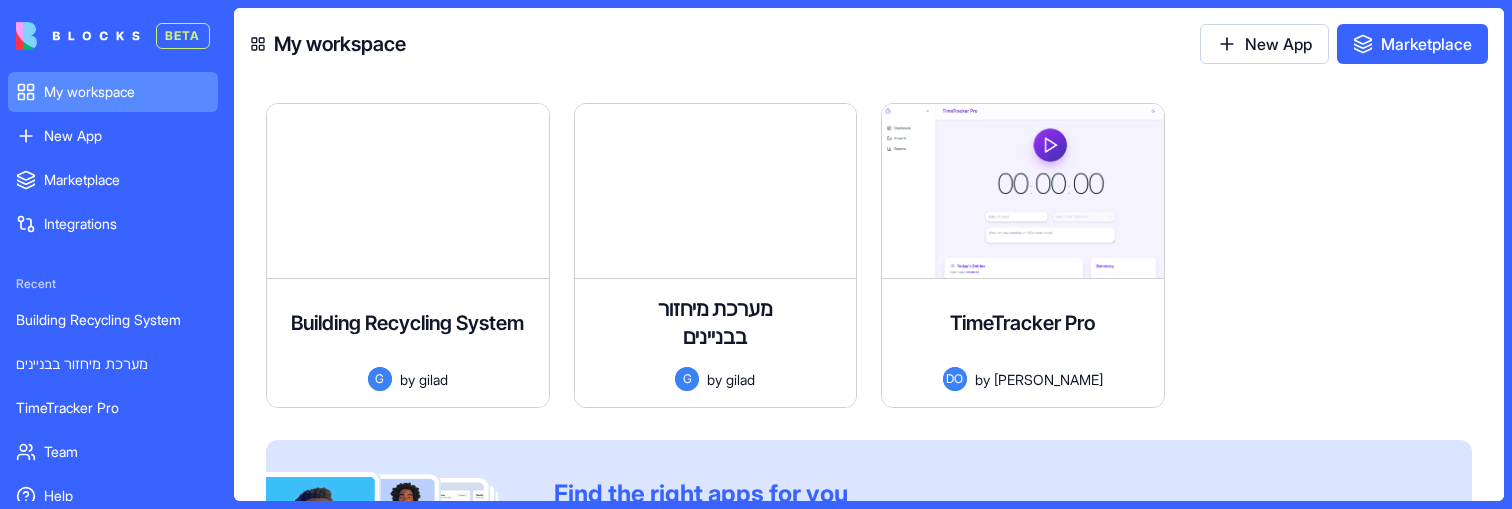 scroll, scrollTop: 50126, scrollLeft: 0, axis: vertical 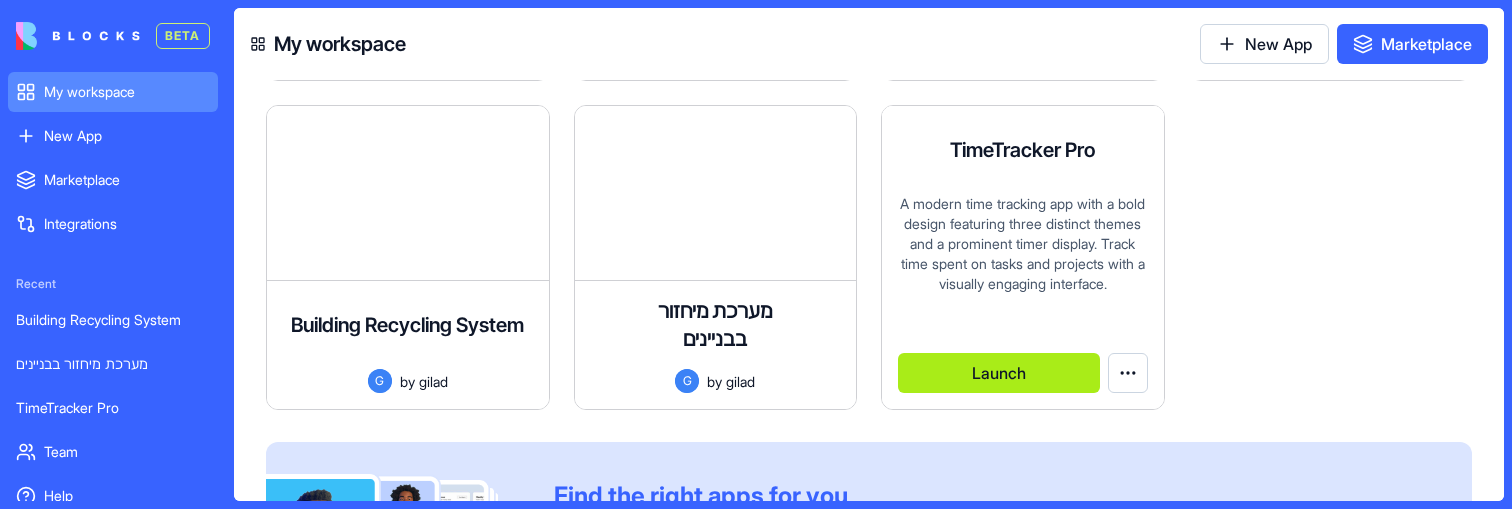 click on "Launch" at bounding box center [999, 373] 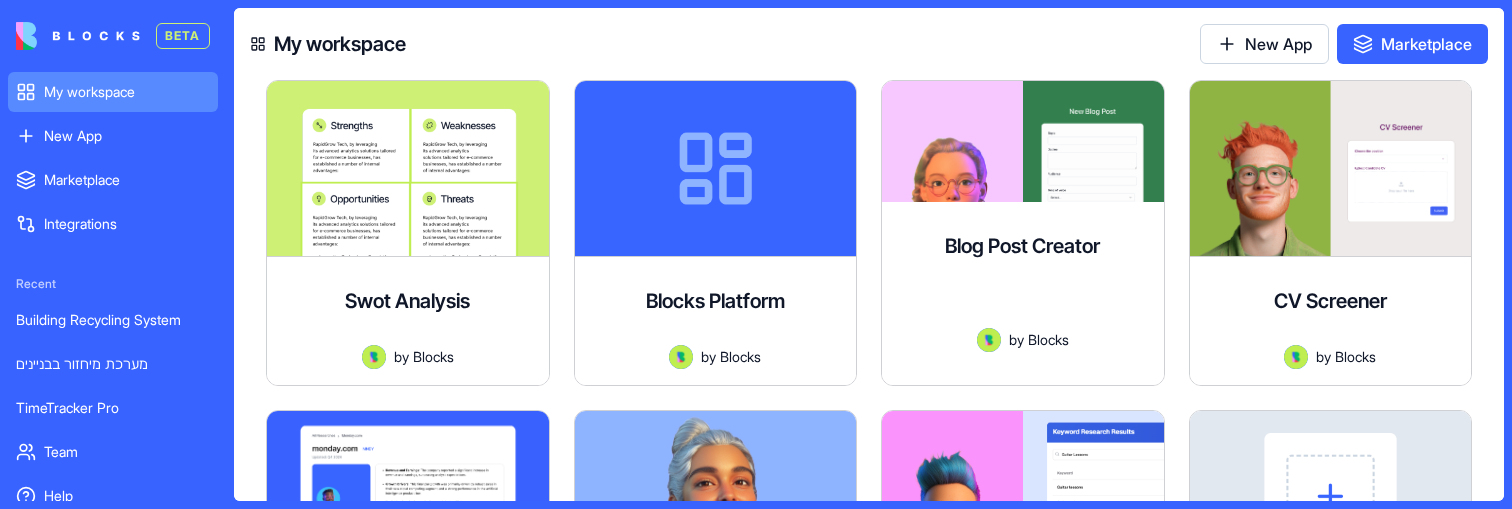 click on "Swot Analysis Uncover strengths, weaknesses, opportunities, and threats with AI-powered SWOT analysis for better decisions by Blocks Launch Blocks Platform by Blocks Launch Blog Post Creator Create engaging blog content with AI-powered writing assistance. by Blocks Launch CV Screener Screen resumes effortlessly with AI to identify the best candidates for your role. by Blocks Launch Company Analysis Research companies effortlessly with AI-driven insights, including key details, industry data, and trends. by Blocks Launch Marketing Case Study Creator Use a single interview transcript to generate a variety of marketing materials, ensuring consistent messaging and brand voice across channels by Blocks Launch Keyword Research by Blocks Launch Gilad1 Start with a blank canvas and make it your own. by Blocks Launch Social Media Ad Creator Create compelling Facebook and instagram ad copy and visuals with AI agents specialized in copywriting and design. by Blocks Launch Dan's by Blocks Launch by Blocks Launch by by by" at bounding box center [869, 25308] 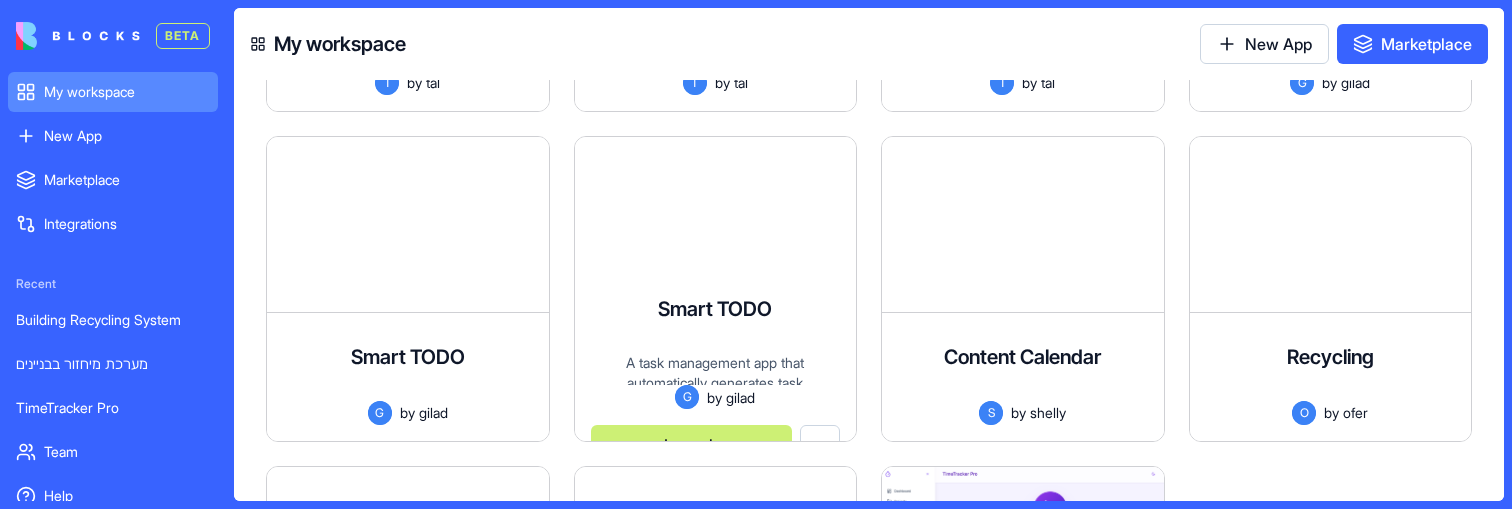 scroll, scrollTop: 49755, scrollLeft: 0, axis: vertical 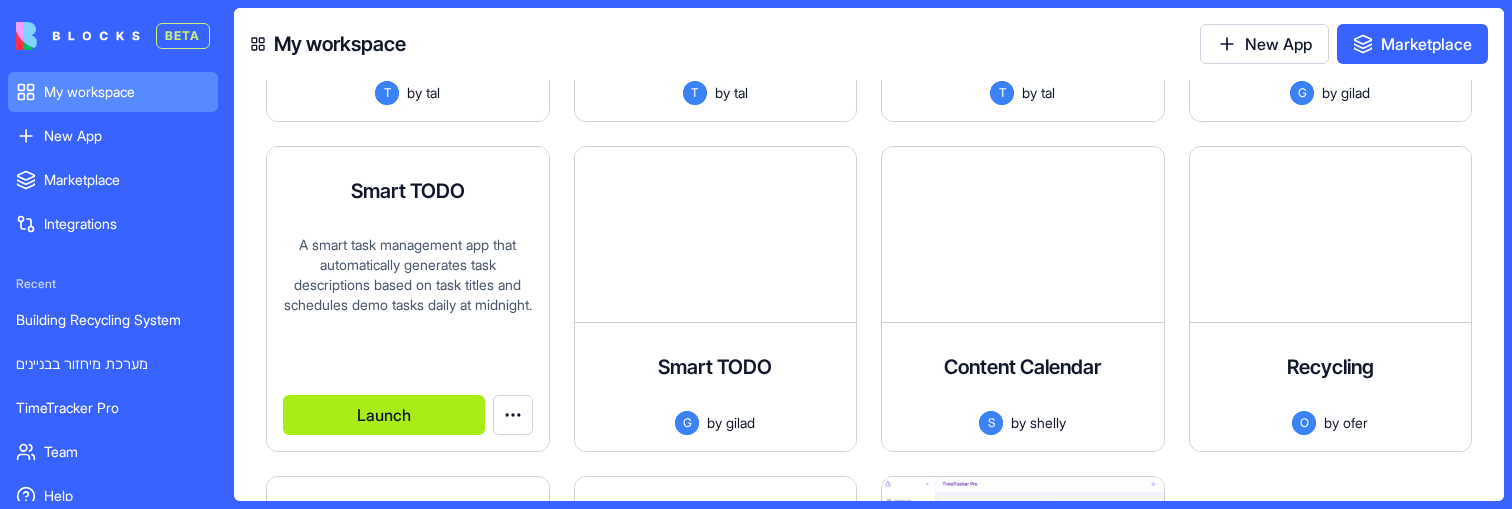 click on "Launch" at bounding box center [384, 415] 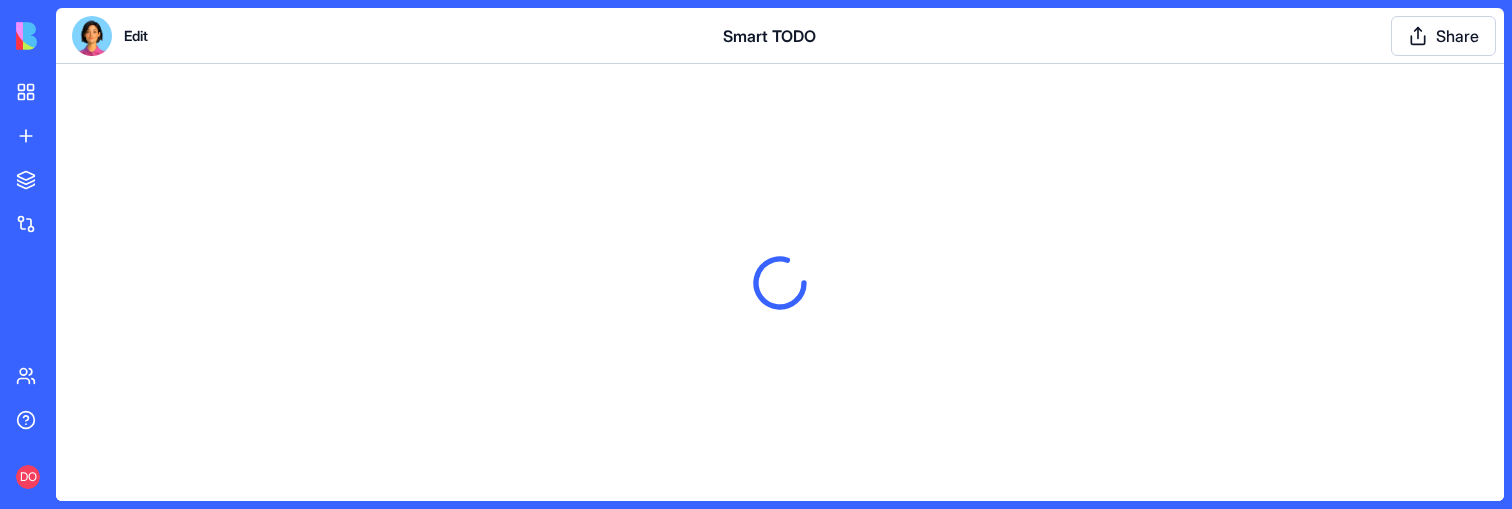 scroll, scrollTop: 0, scrollLeft: 0, axis: both 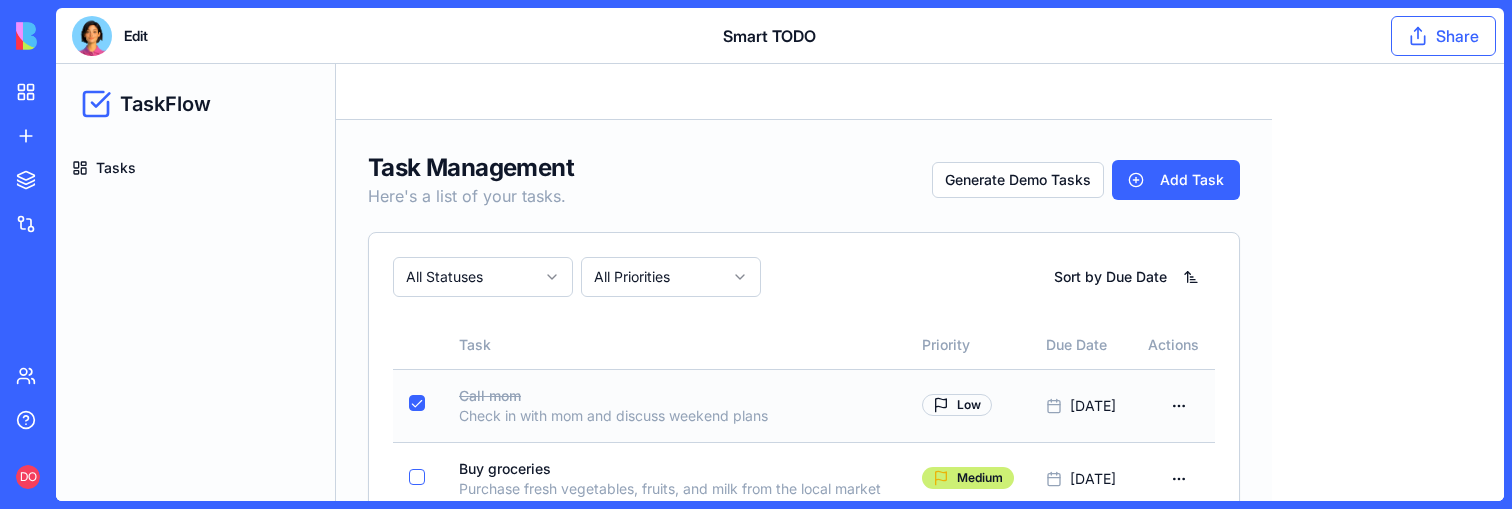 click on "Share" at bounding box center (1443, 36) 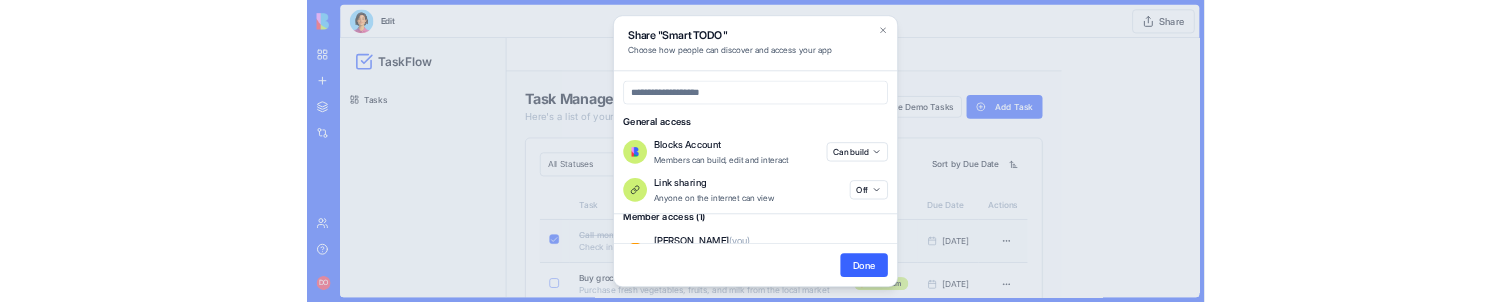scroll, scrollTop: 0, scrollLeft: 0, axis: both 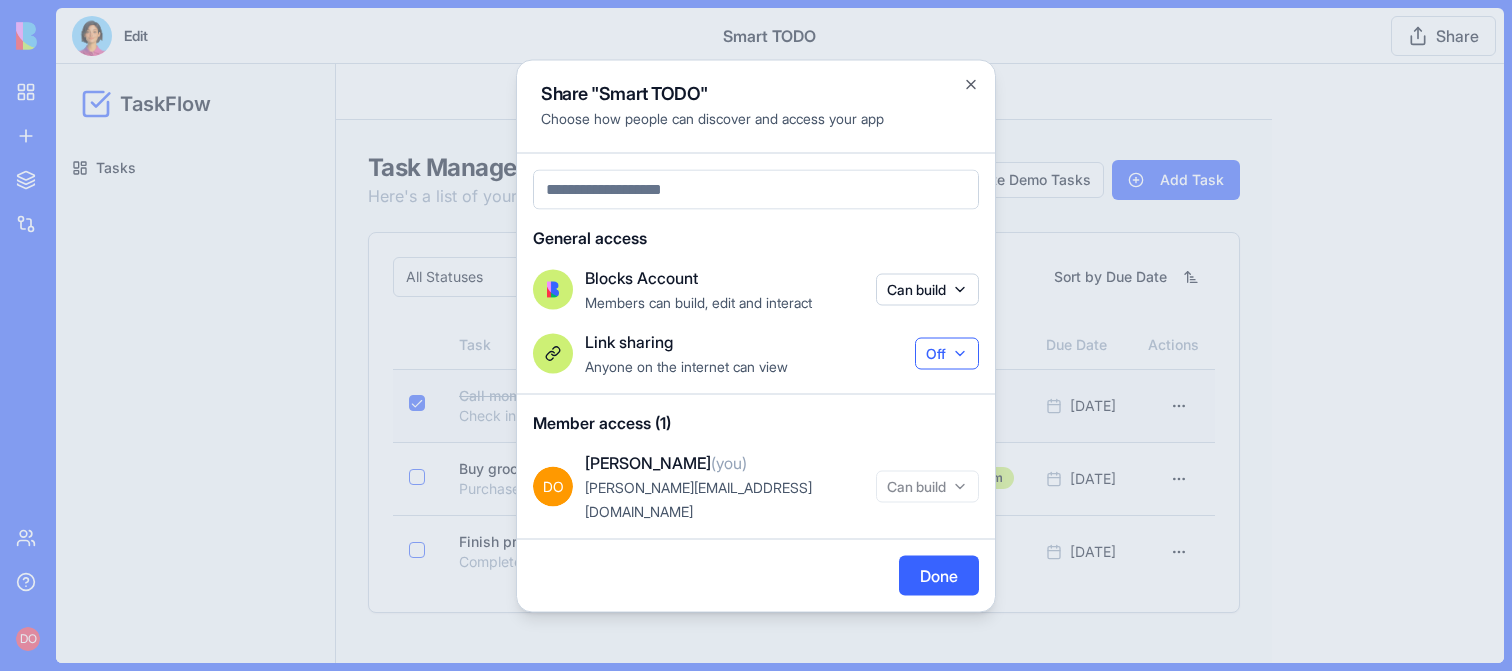 click on "Off" at bounding box center (947, 353) 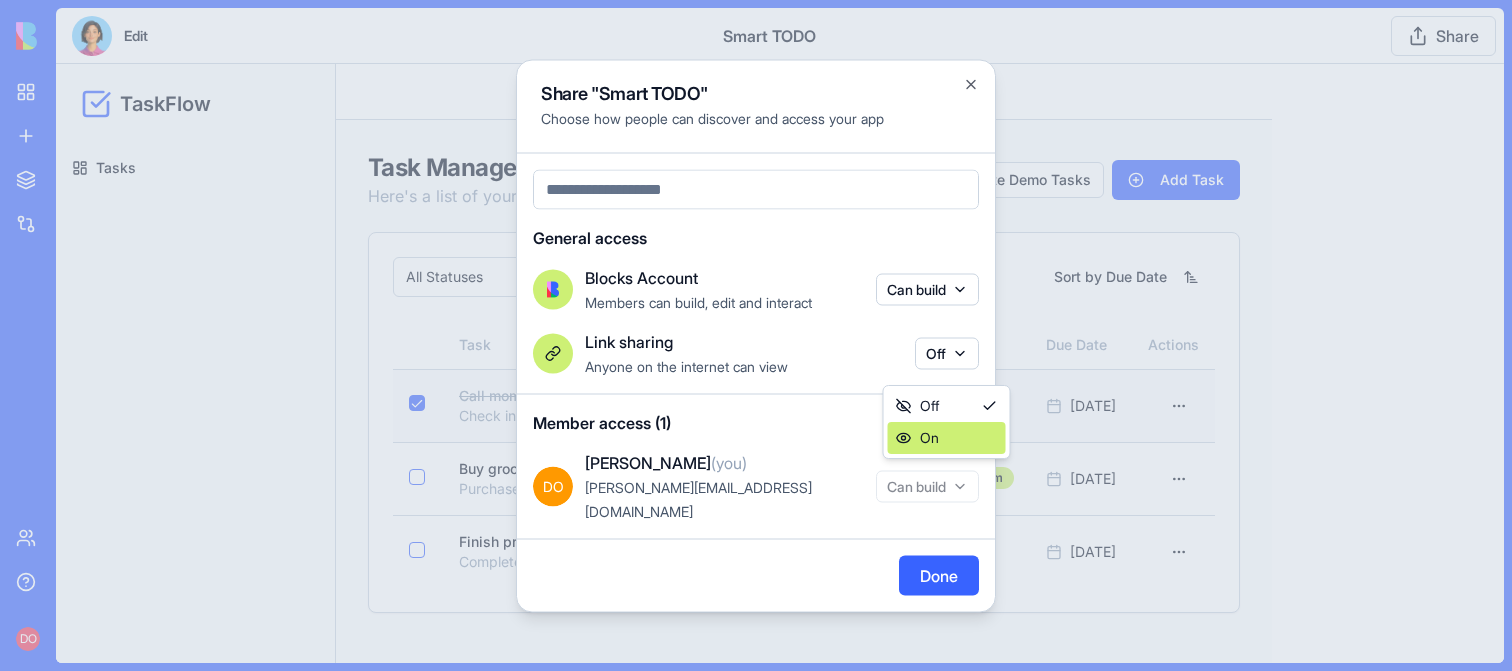 click on "On" at bounding box center [947, 438] 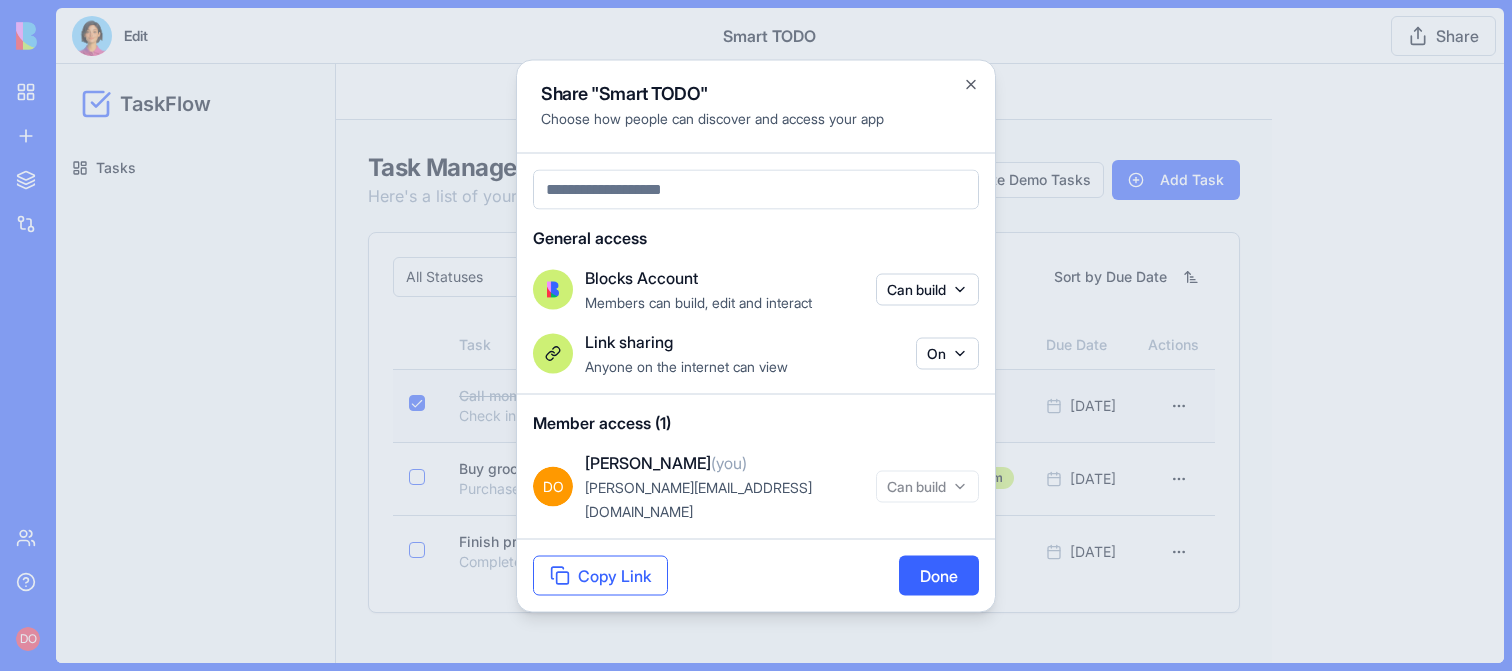 click on "Copy Link" at bounding box center [600, 575] 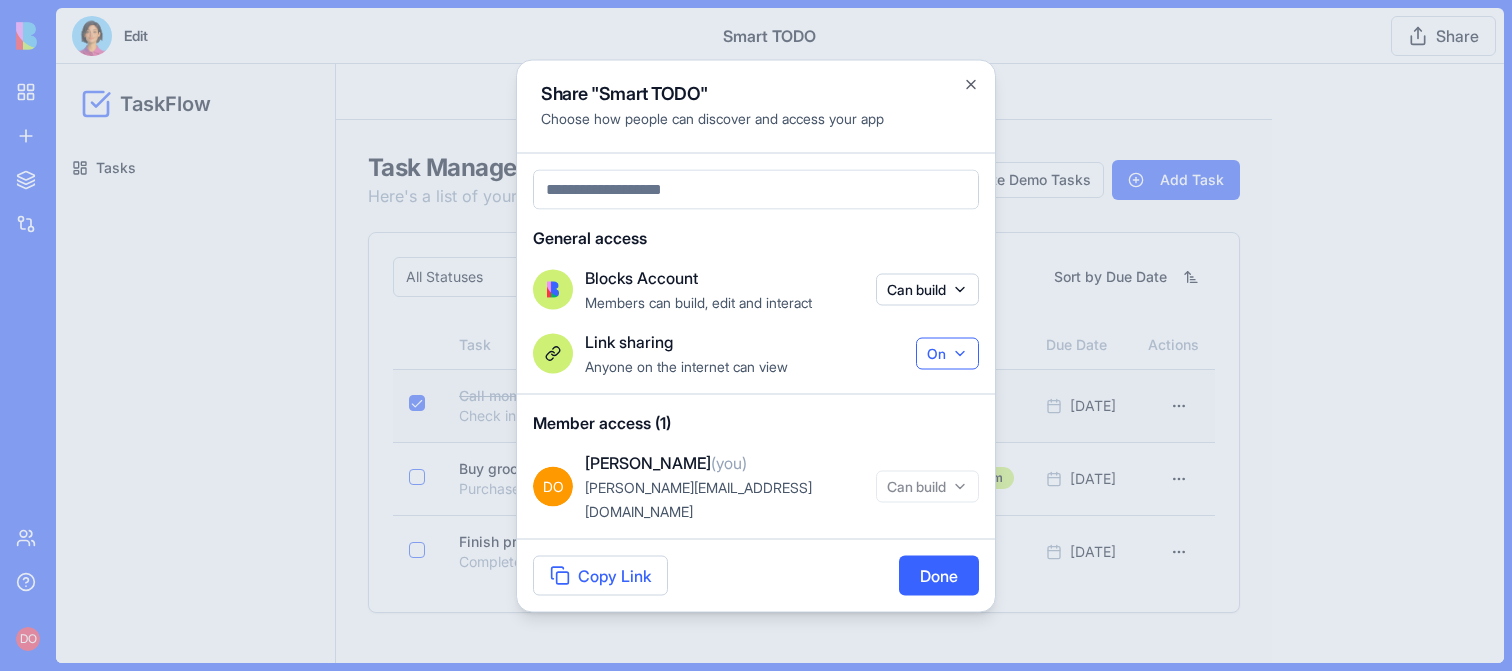 click on "On" at bounding box center (947, 353) 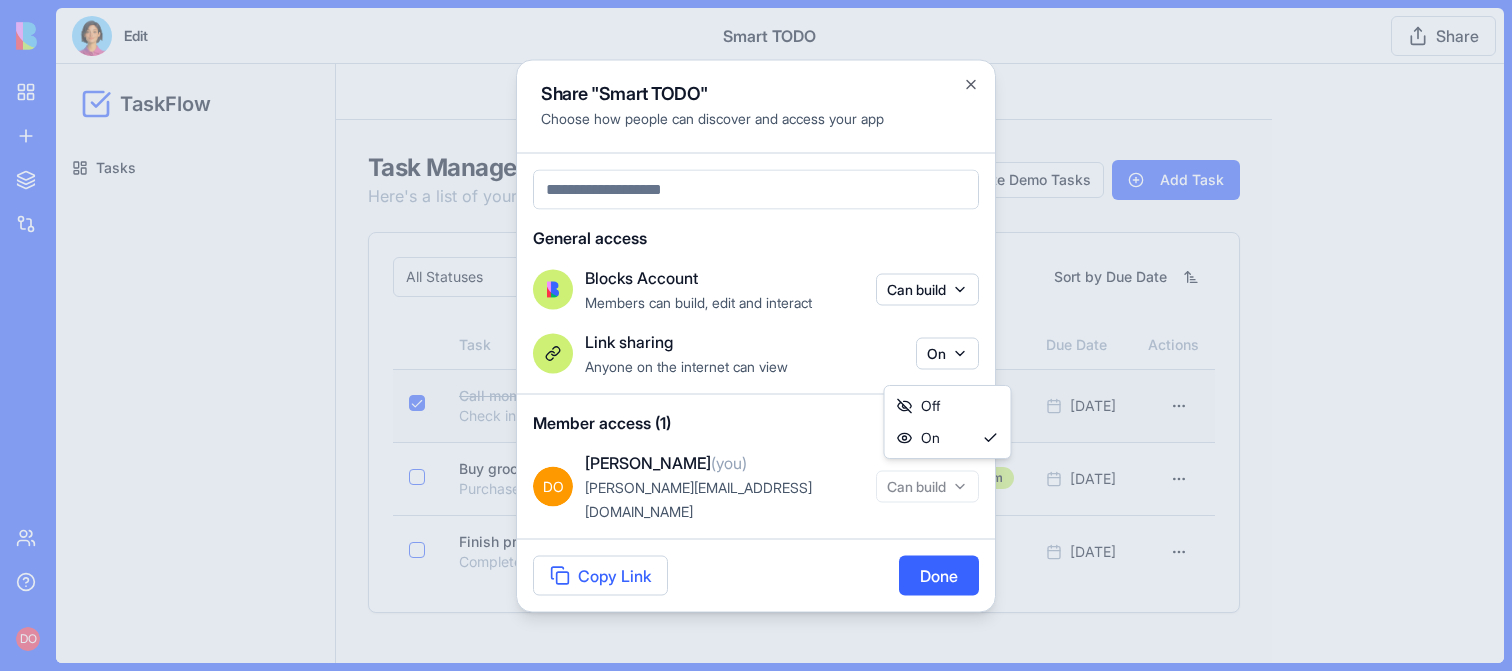 click on "Off" at bounding box center [948, 406] 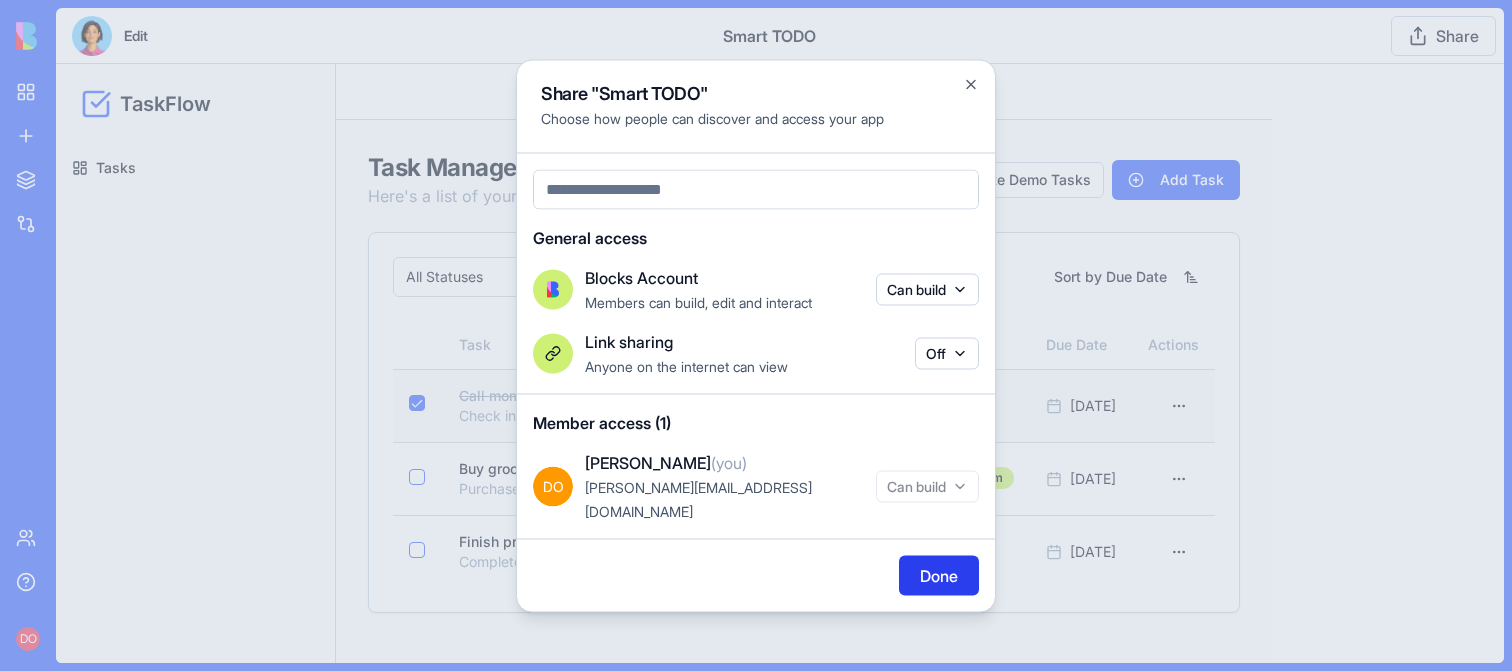 click on "Done" at bounding box center (939, 575) 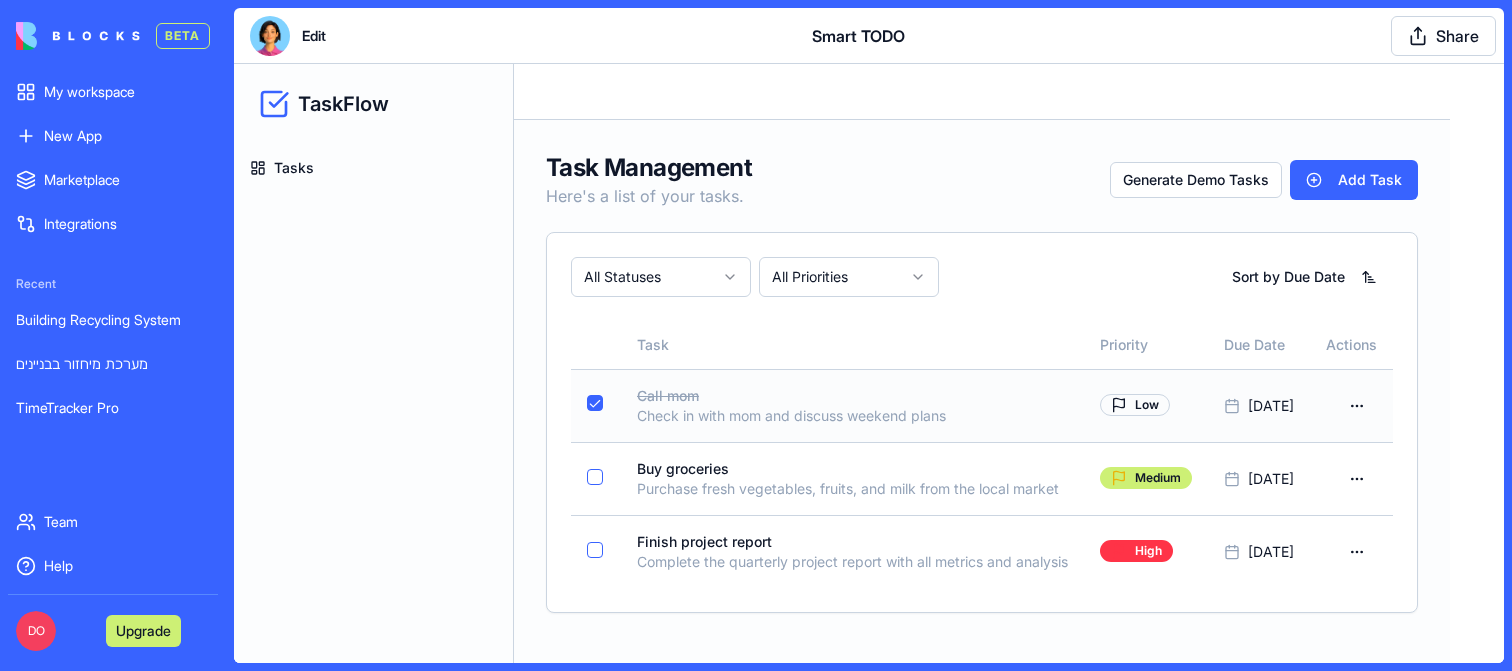 click on "BETA My workspace New App
To pick up a draggable item, press the space bar.
While dragging, use the arrow keys to move the item.
Press space again to drop the item in its new position, or press escape to cancel.
Marketplace Integrations Recent Building Recycling System מערכת מיחזור בבניינים TimeTracker Pro Team Help DO Upgrade Edit Smart TODO Share" at bounding box center [756, 335] 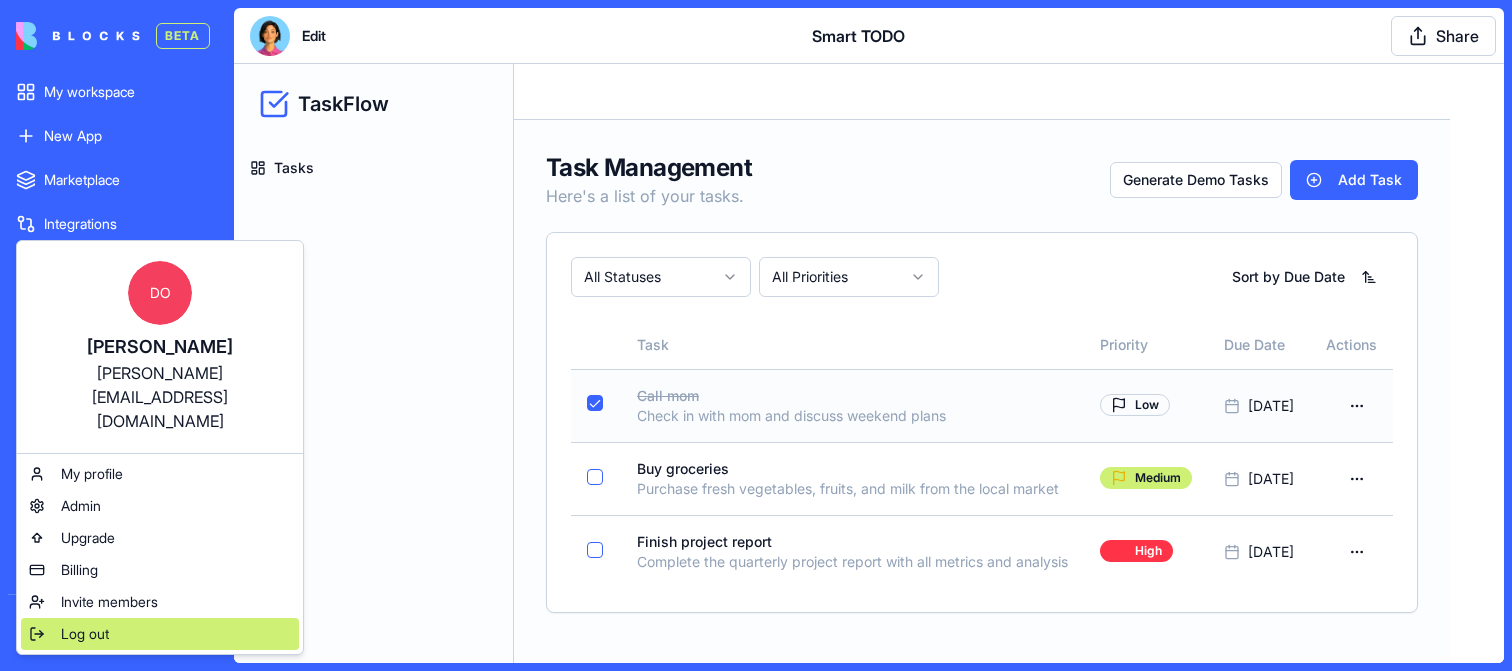 click on "Log out" at bounding box center [160, 634] 